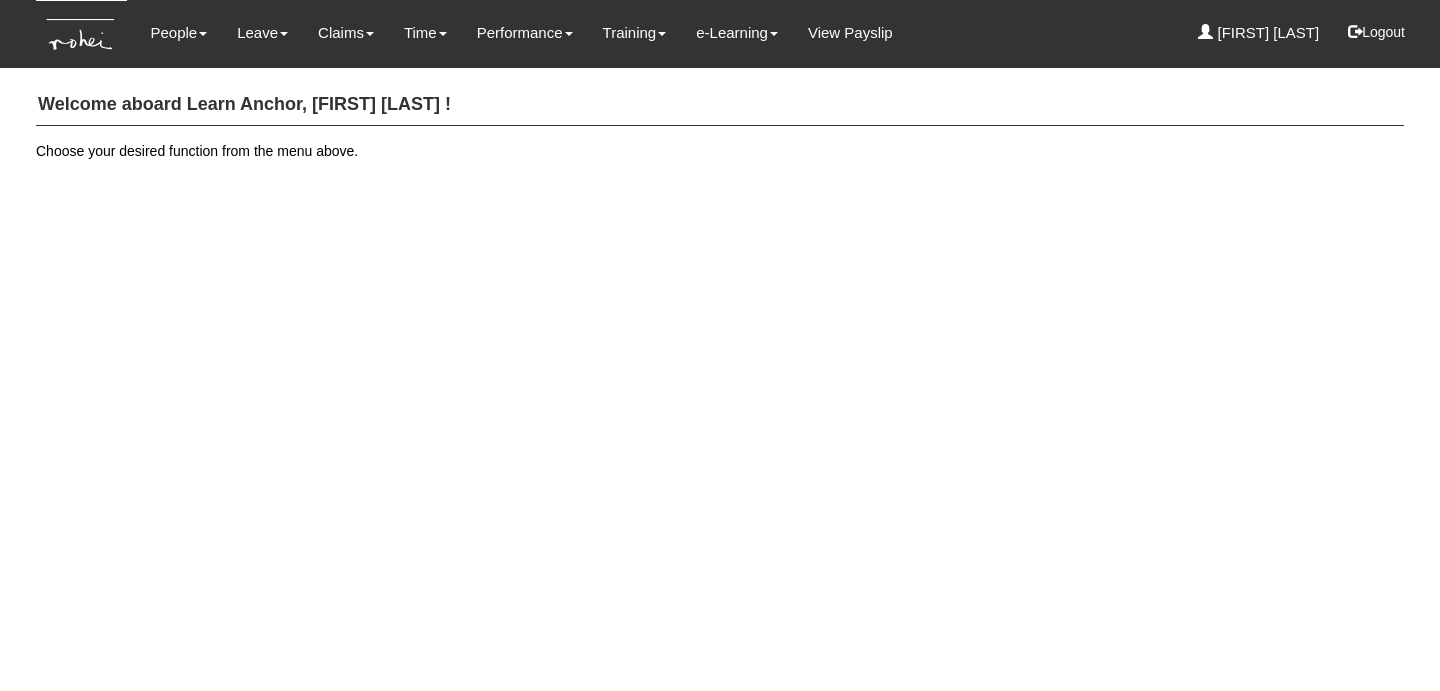 scroll, scrollTop: 0, scrollLeft: 0, axis: both 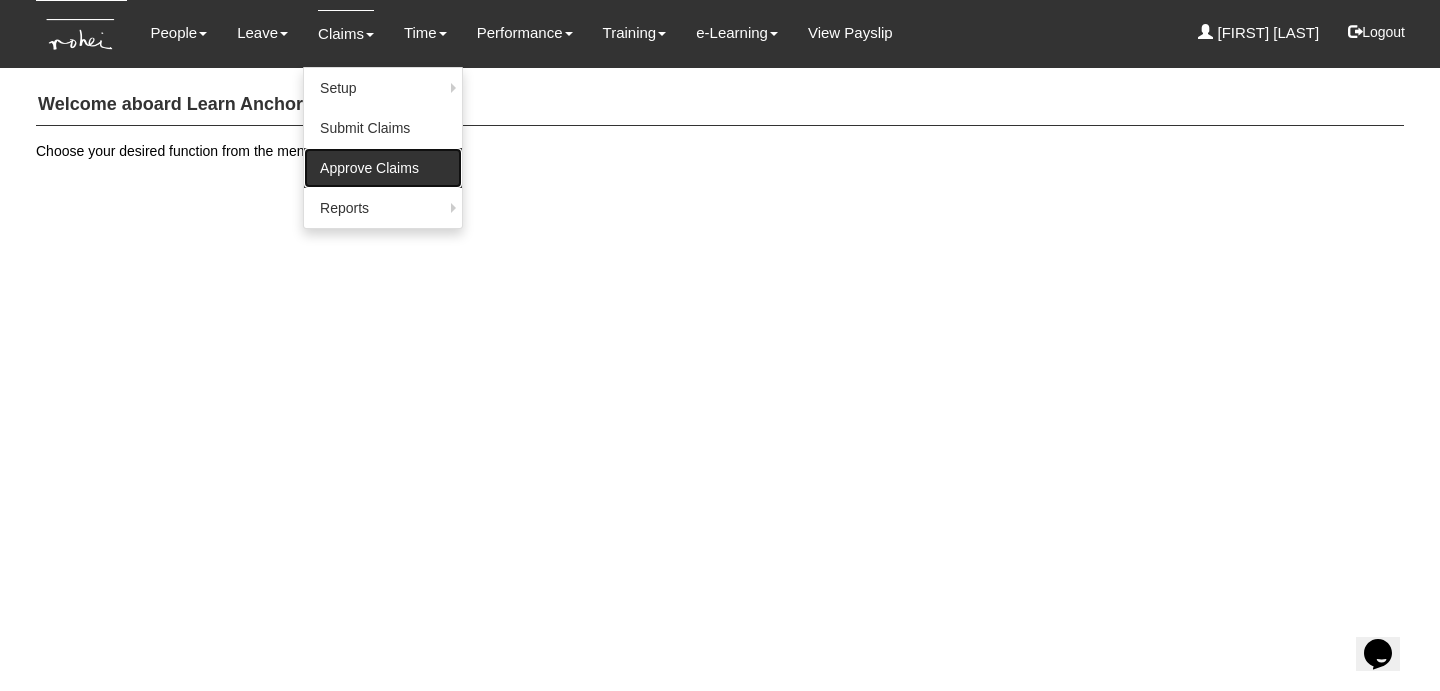 click on "Approve Claims" at bounding box center (383, 168) 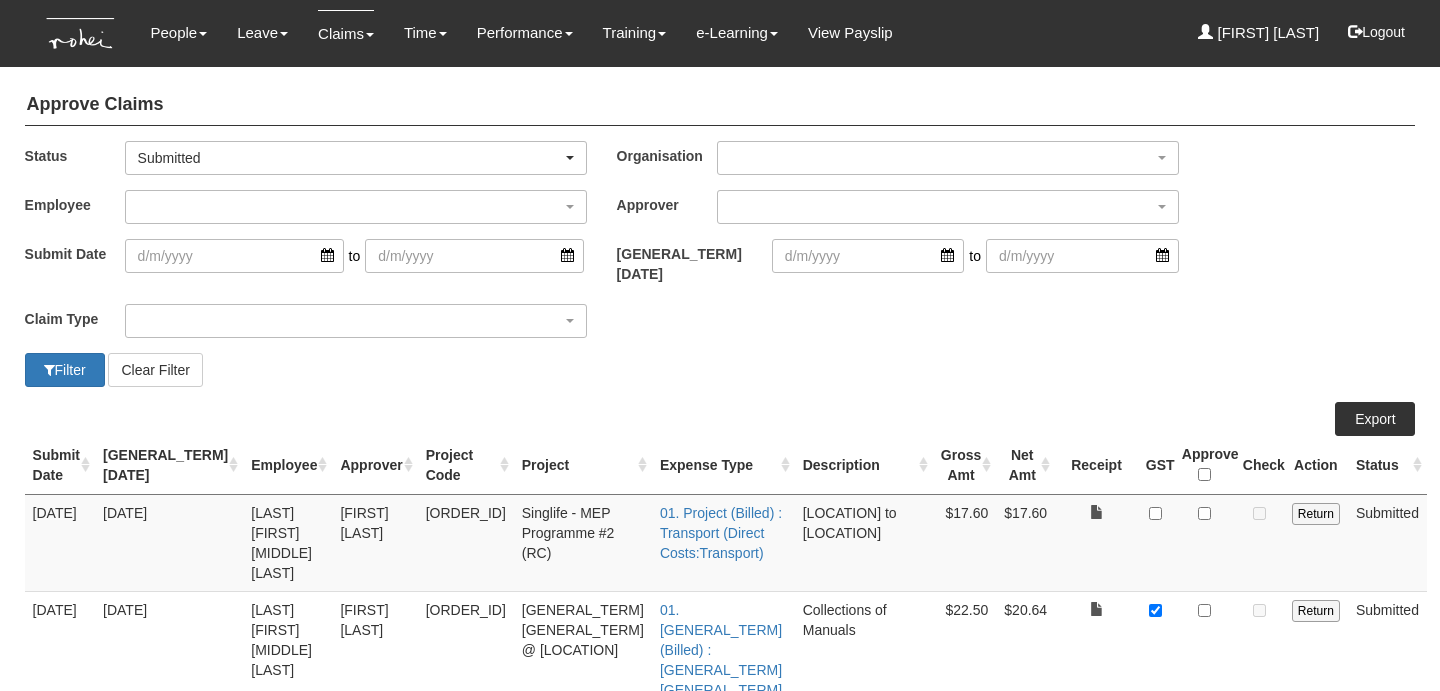 scroll, scrollTop: 0, scrollLeft: 0, axis: both 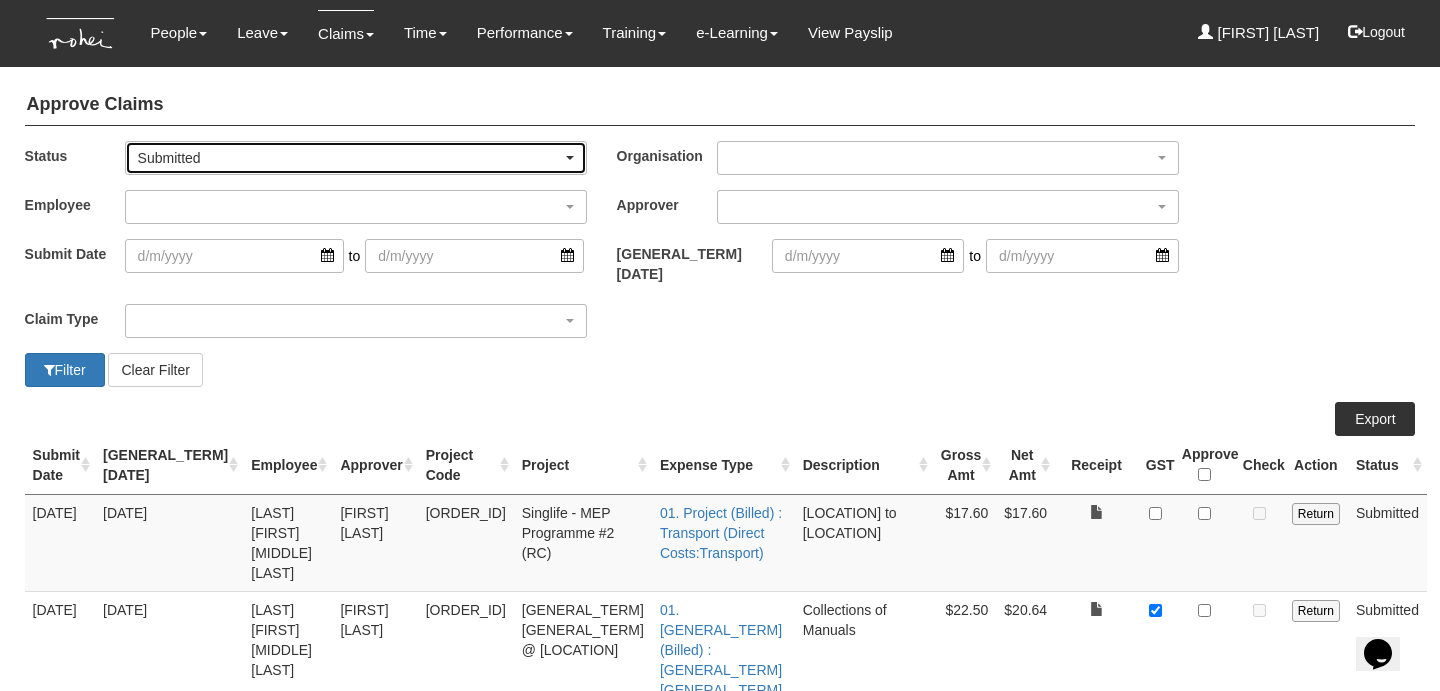 click on "Submitted" at bounding box center [350, 158] 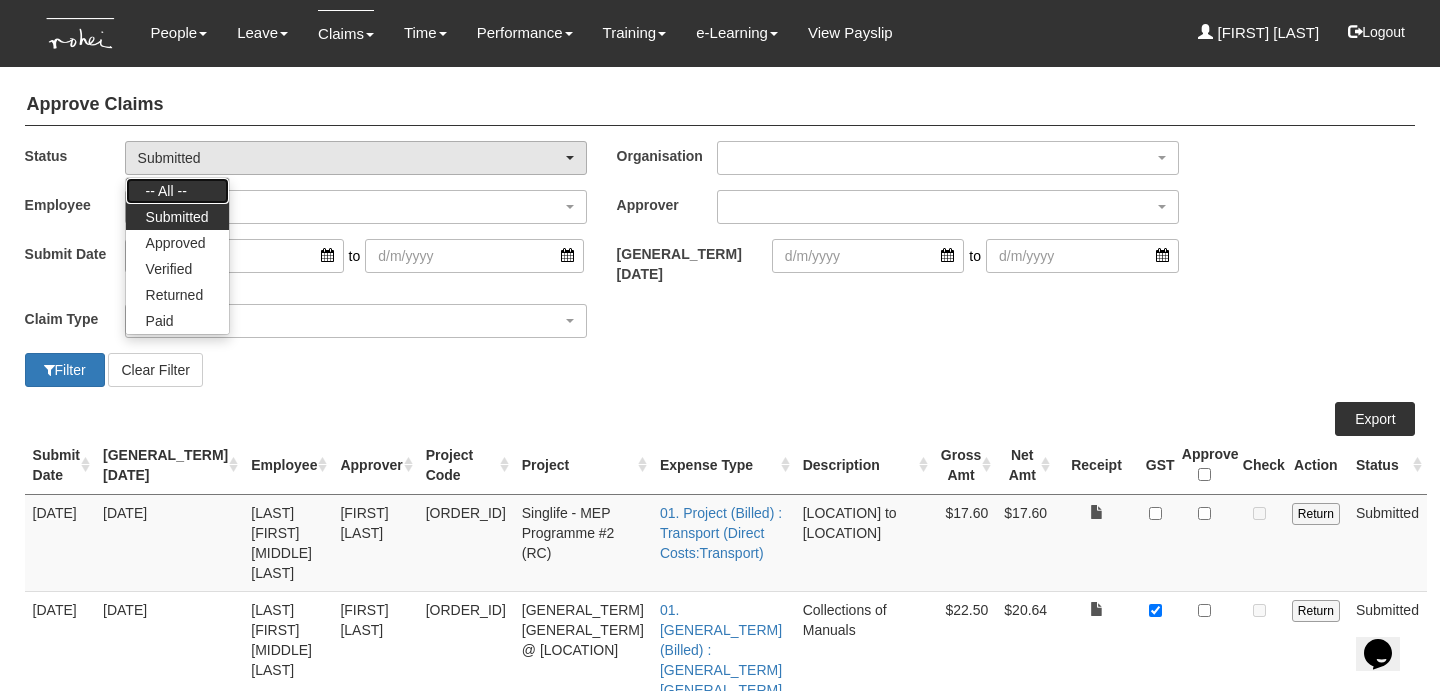 click on "-- All --" at bounding box center [177, 191] 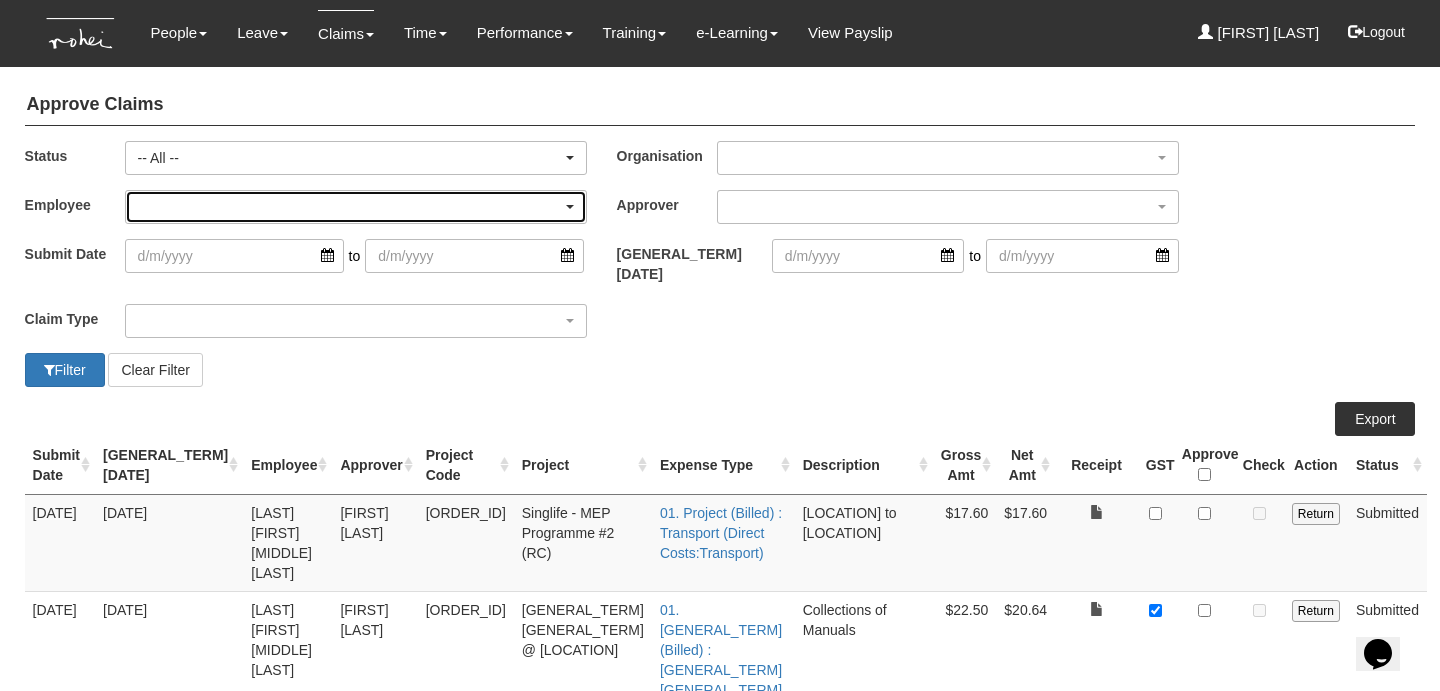 click at bounding box center [948, 158] 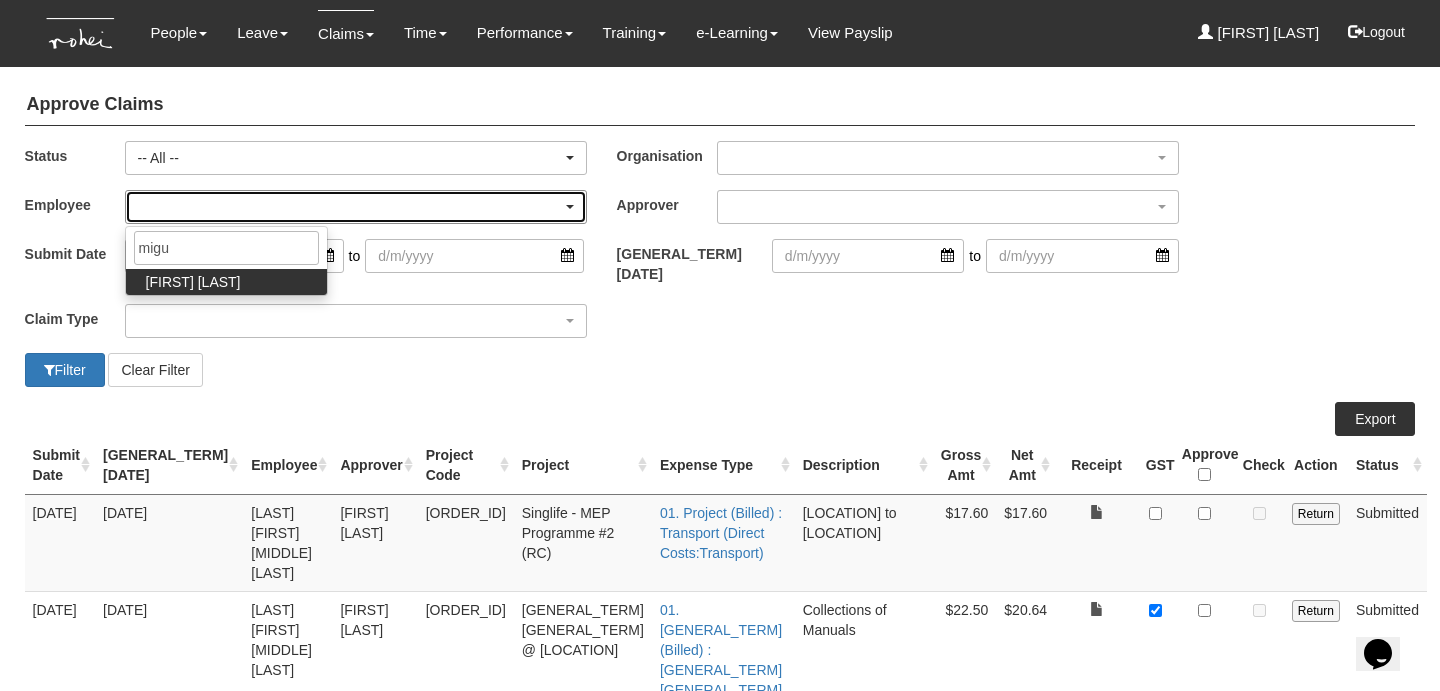 type 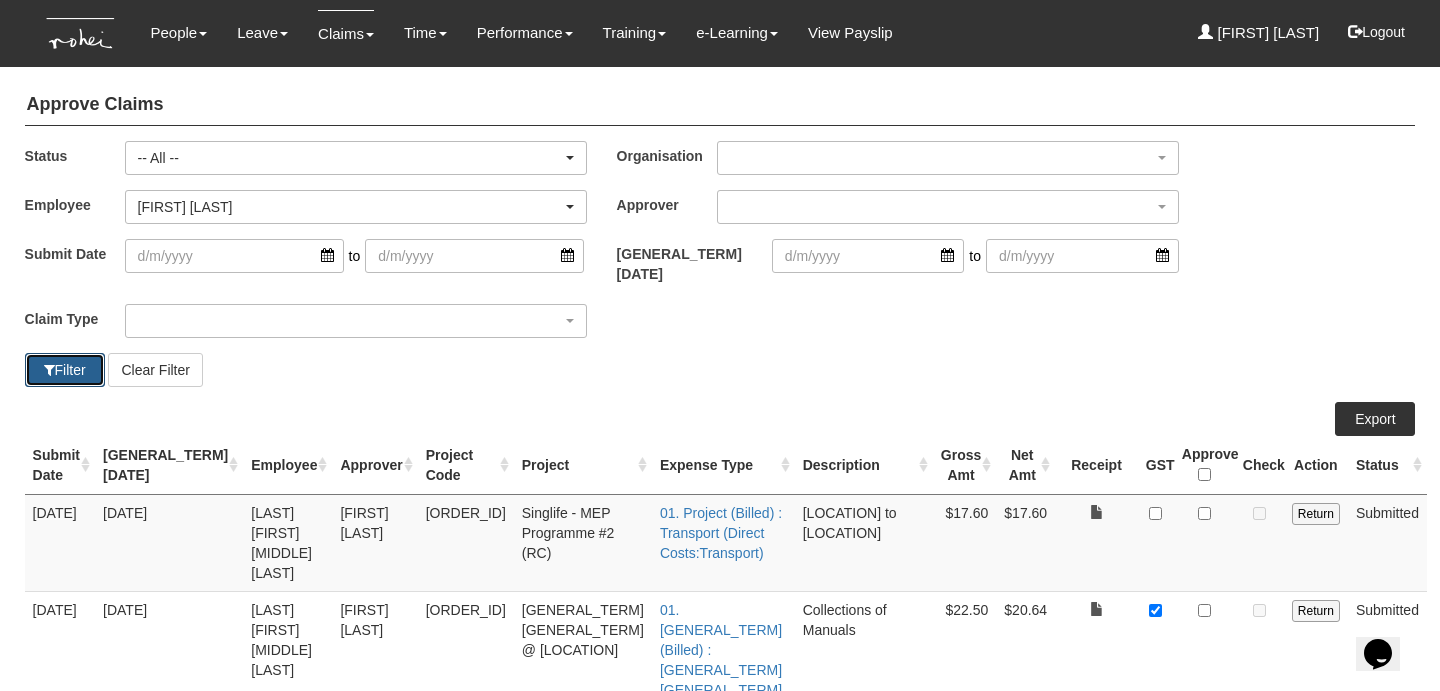 click at bounding box center [49, 370] 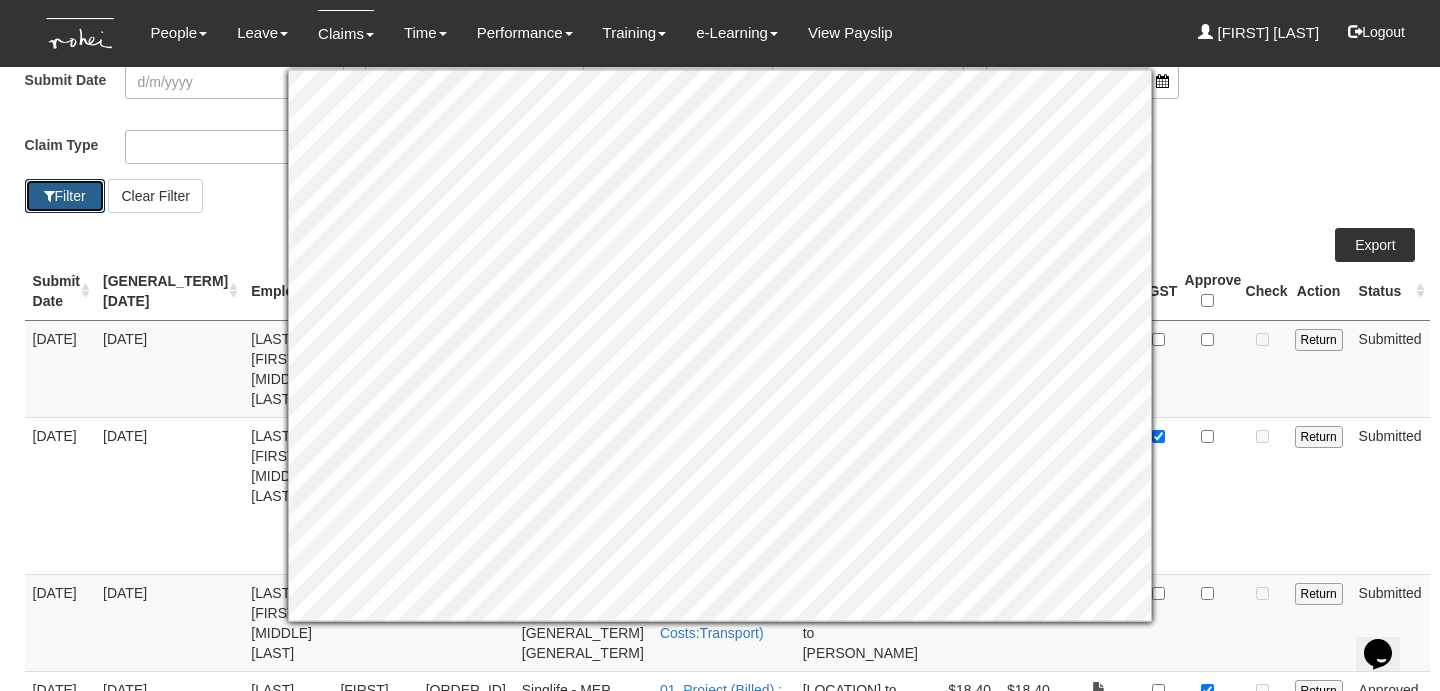 scroll, scrollTop: 180, scrollLeft: 0, axis: vertical 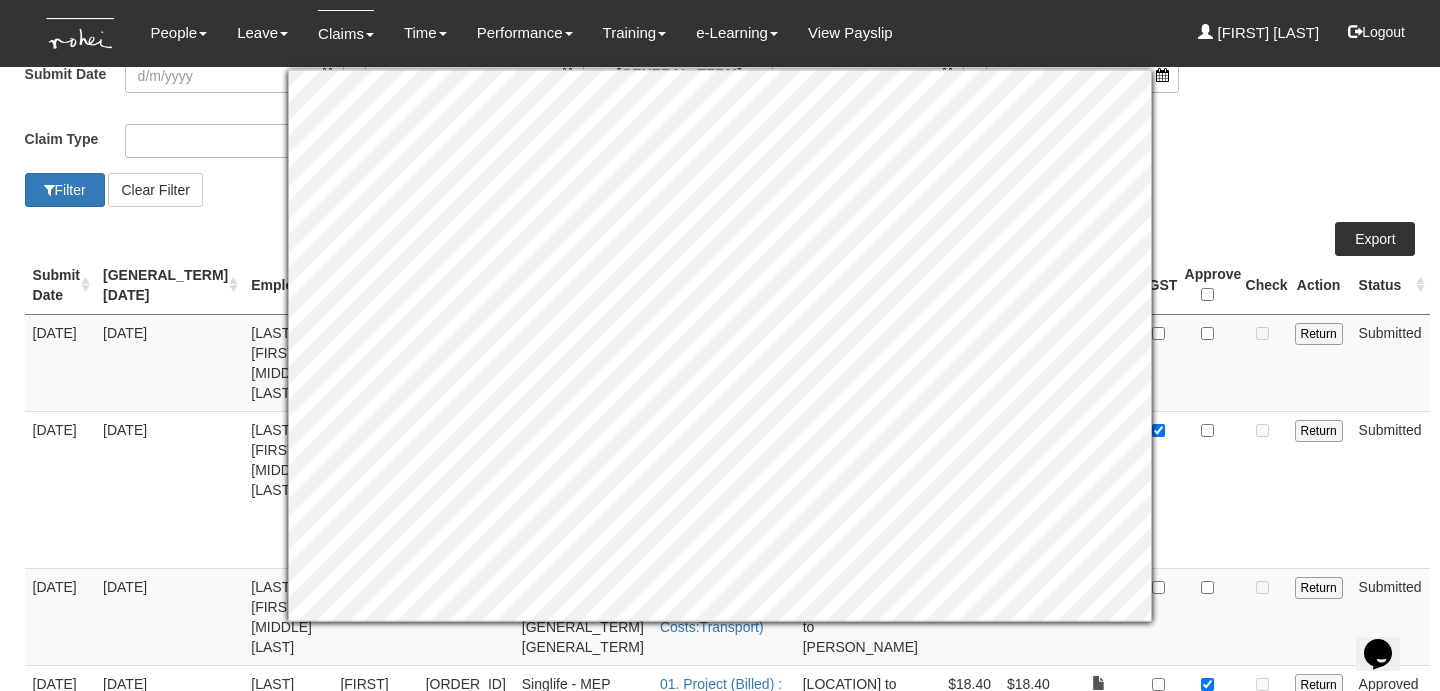 click at bounding box center [1207, 362] 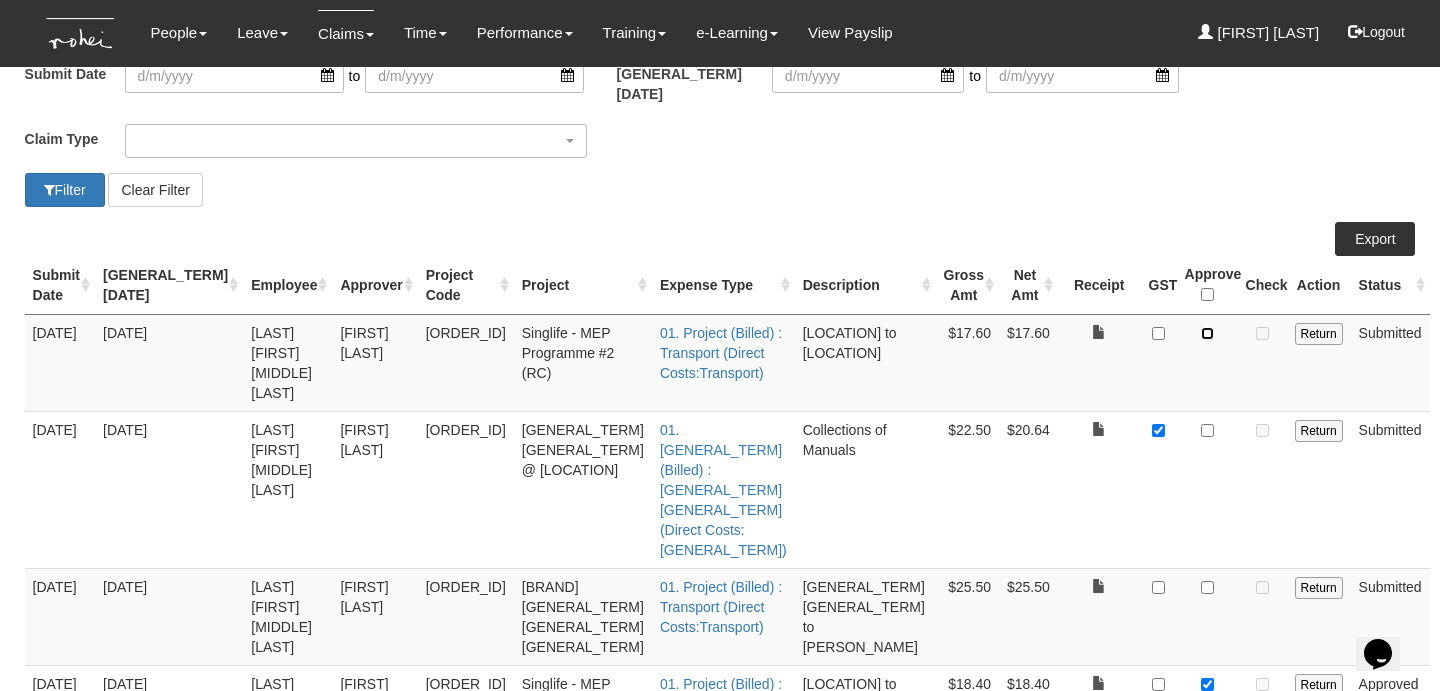 click at bounding box center [1207, 333] 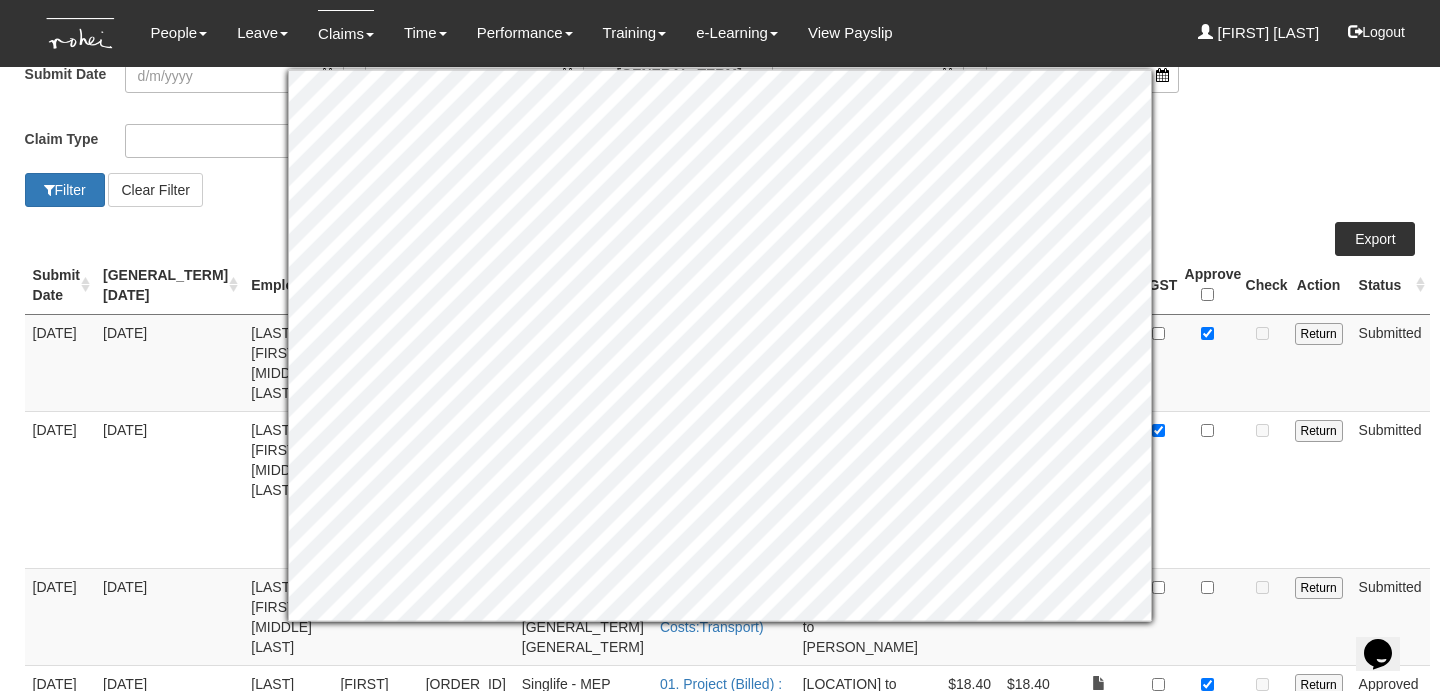 click at bounding box center [1207, 362] 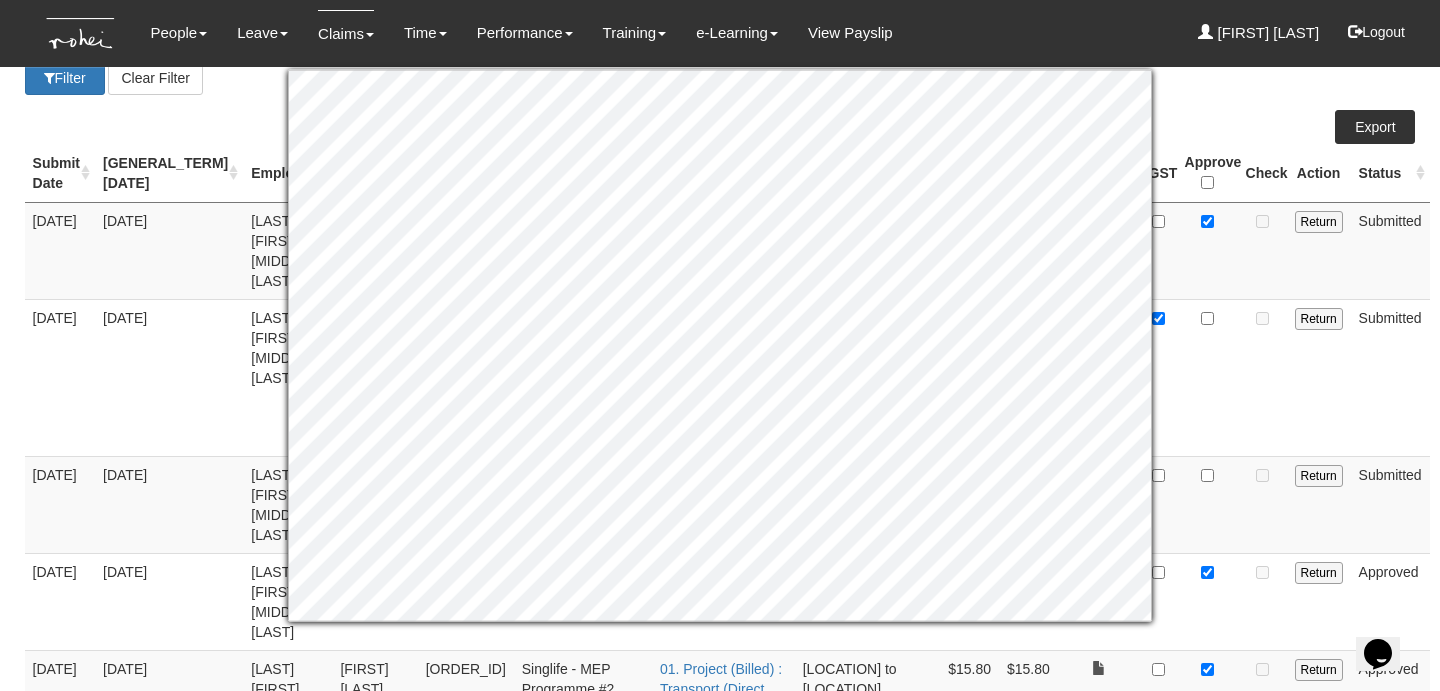 scroll, scrollTop: 293, scrollLeft: 0, axis: vertical 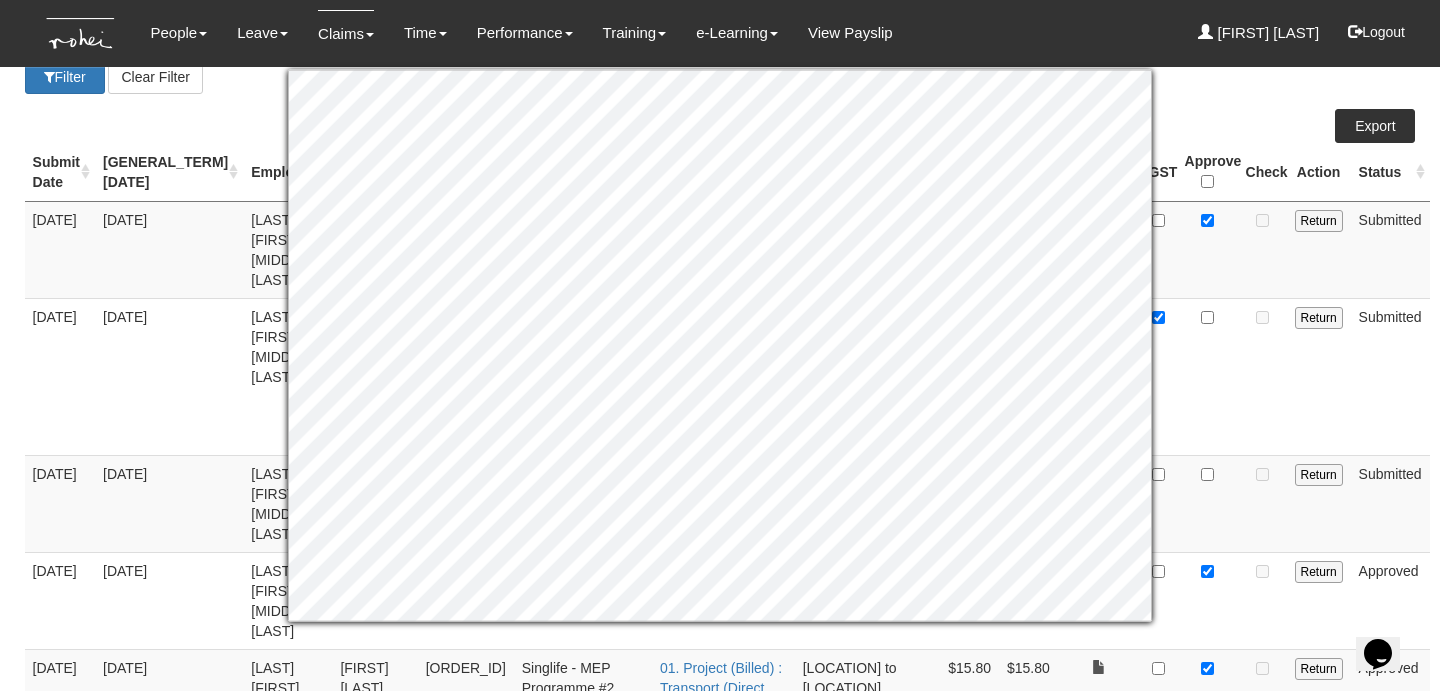 click at bounding box center [1262, 376] 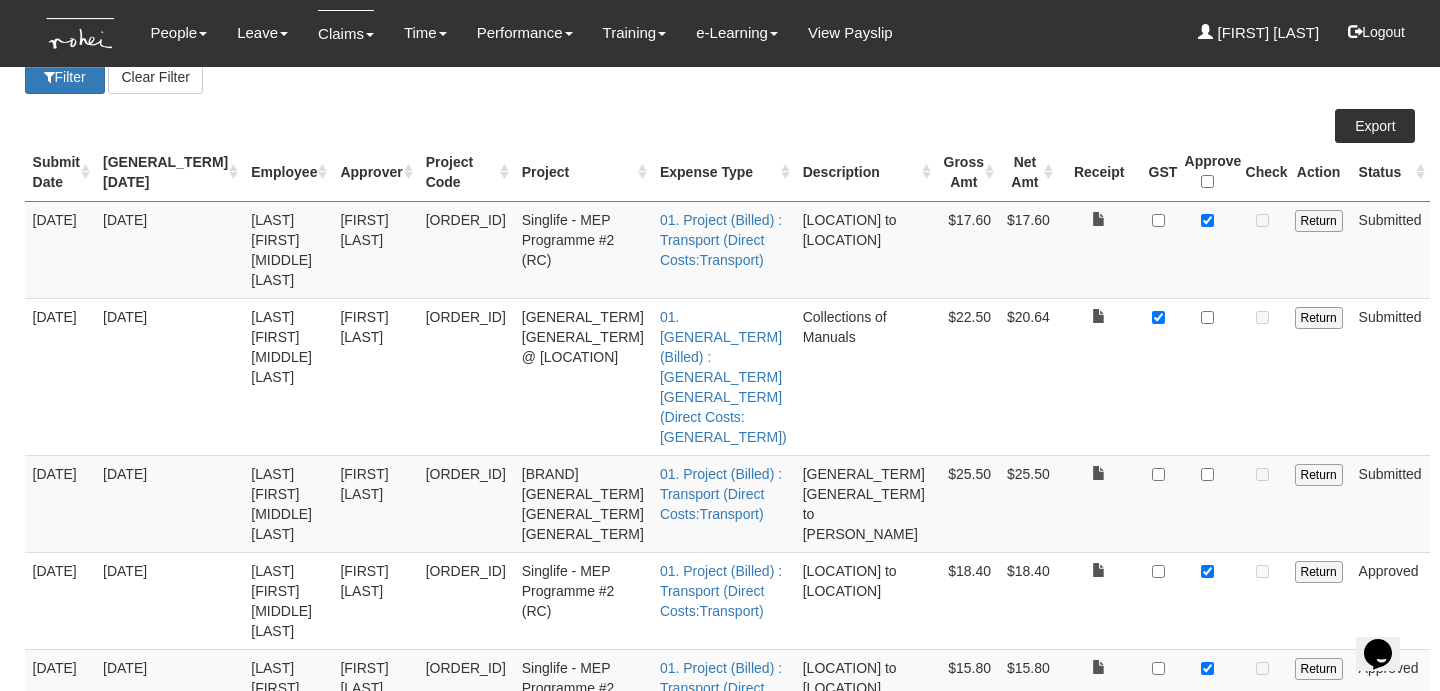 click at bounding box center [1207, 376] 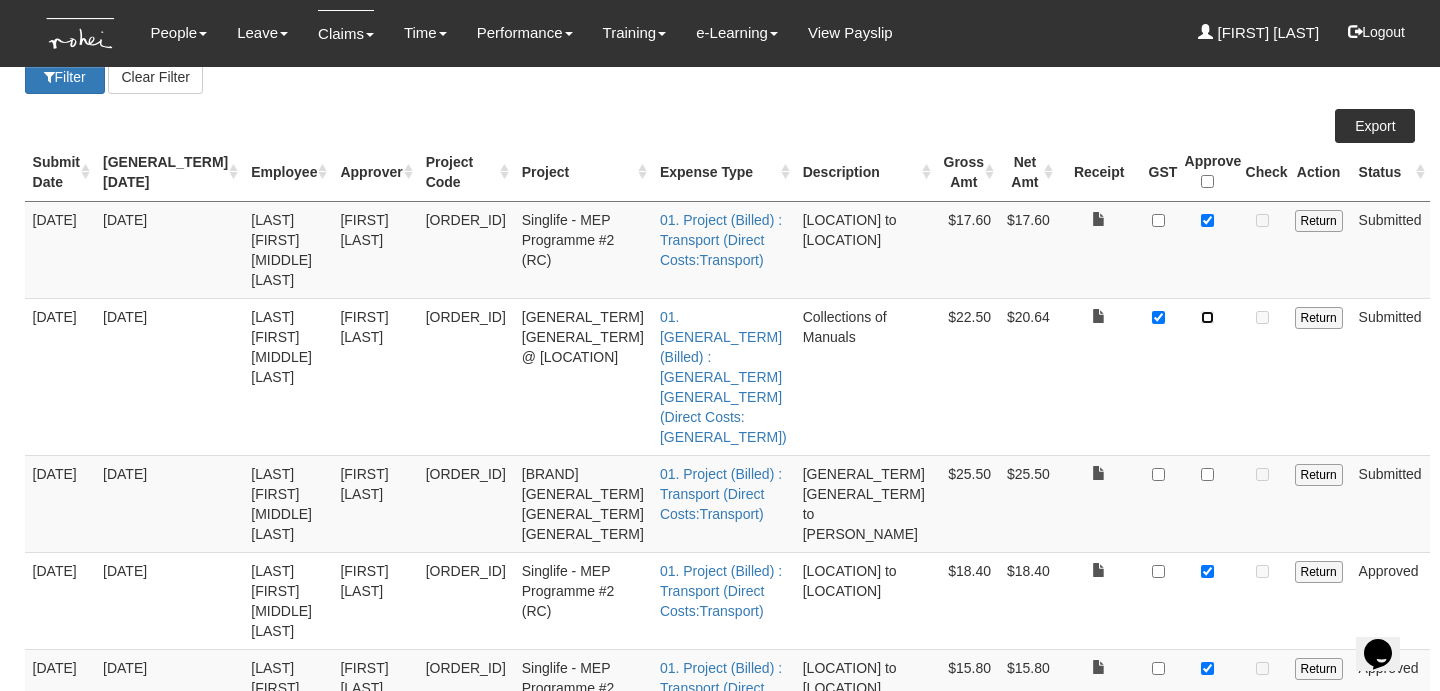 click at bounding box center (1207, 317) 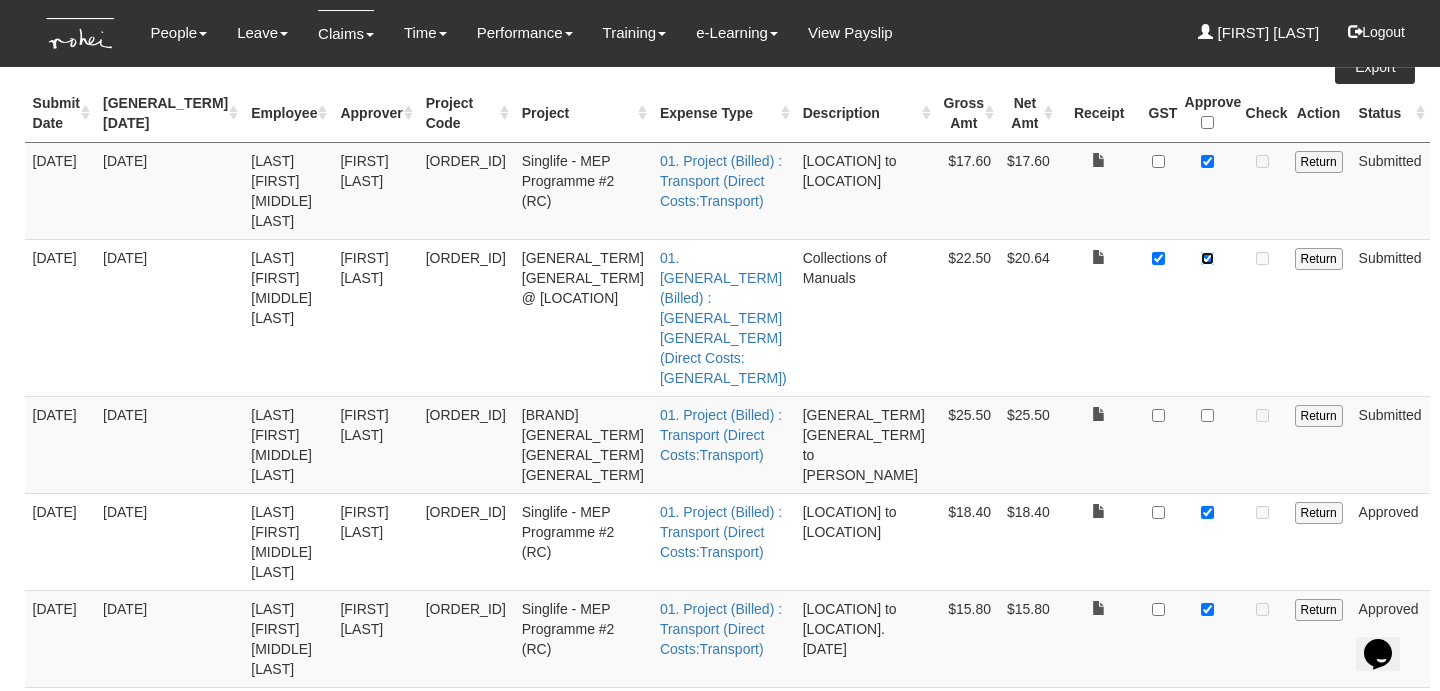 scroll, scrollTop: 380, scrollLeft: 0, axis: vertical 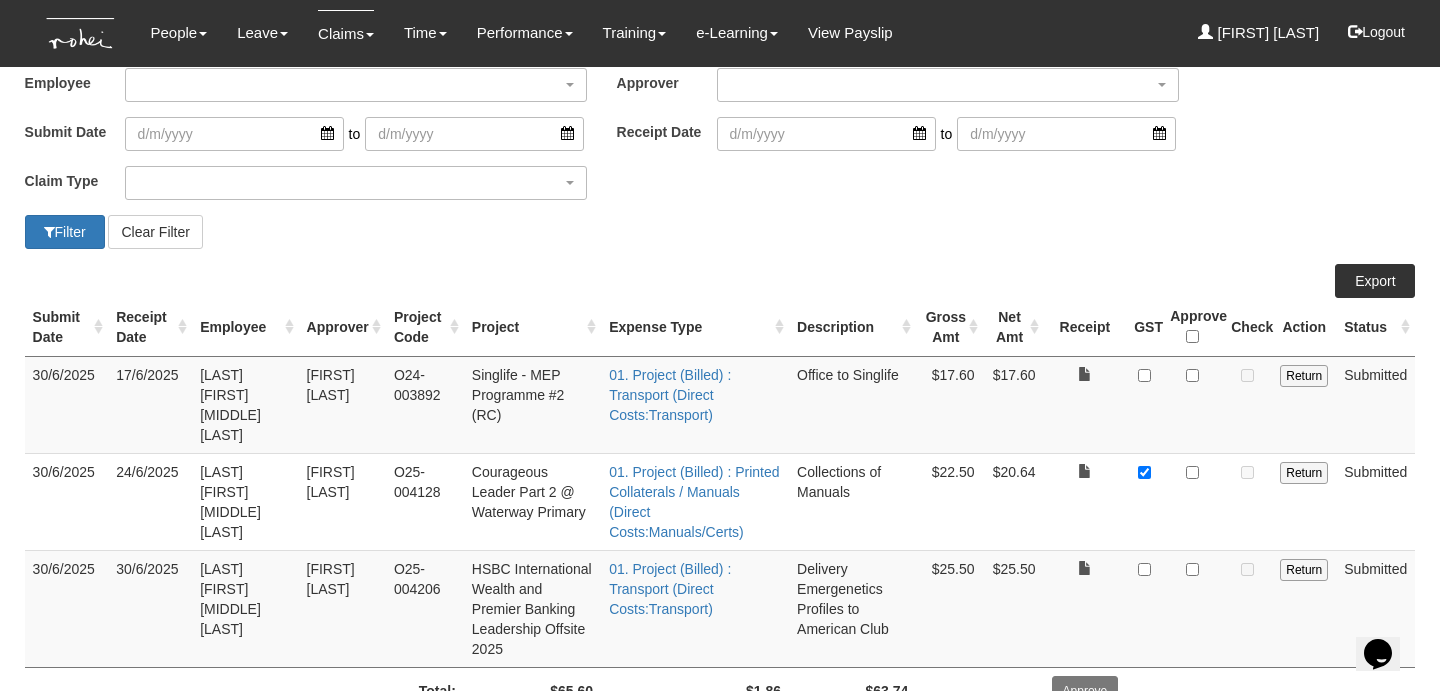 click at bounding box center [1192, 404] 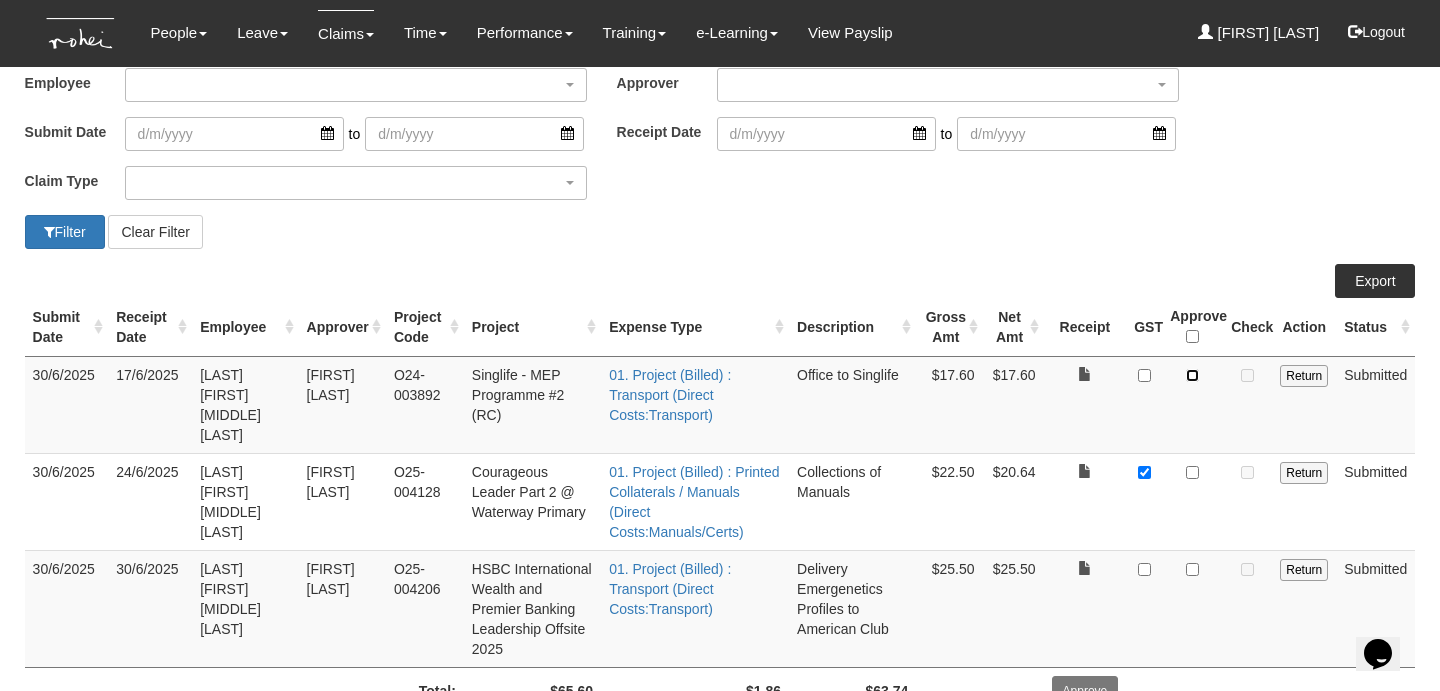click at bounding box center (1192, 375) 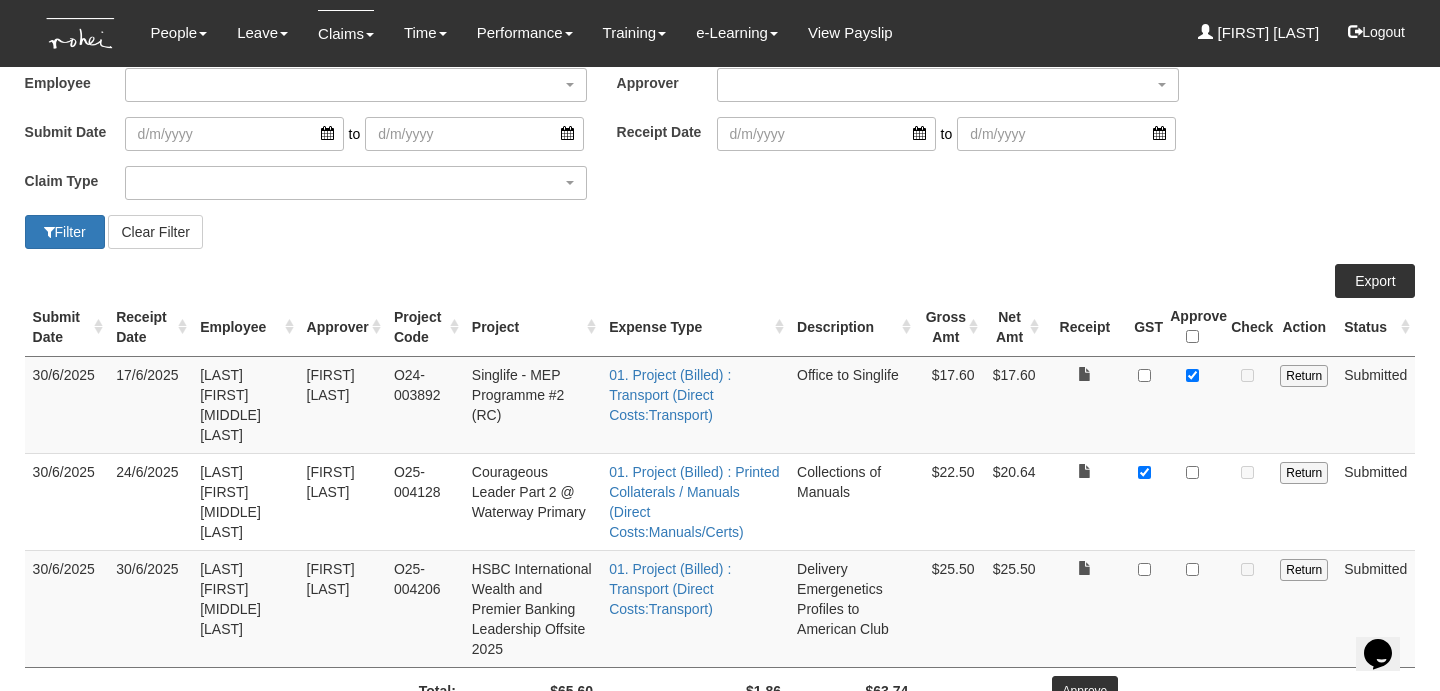 click at bounding box center (1192, 404) 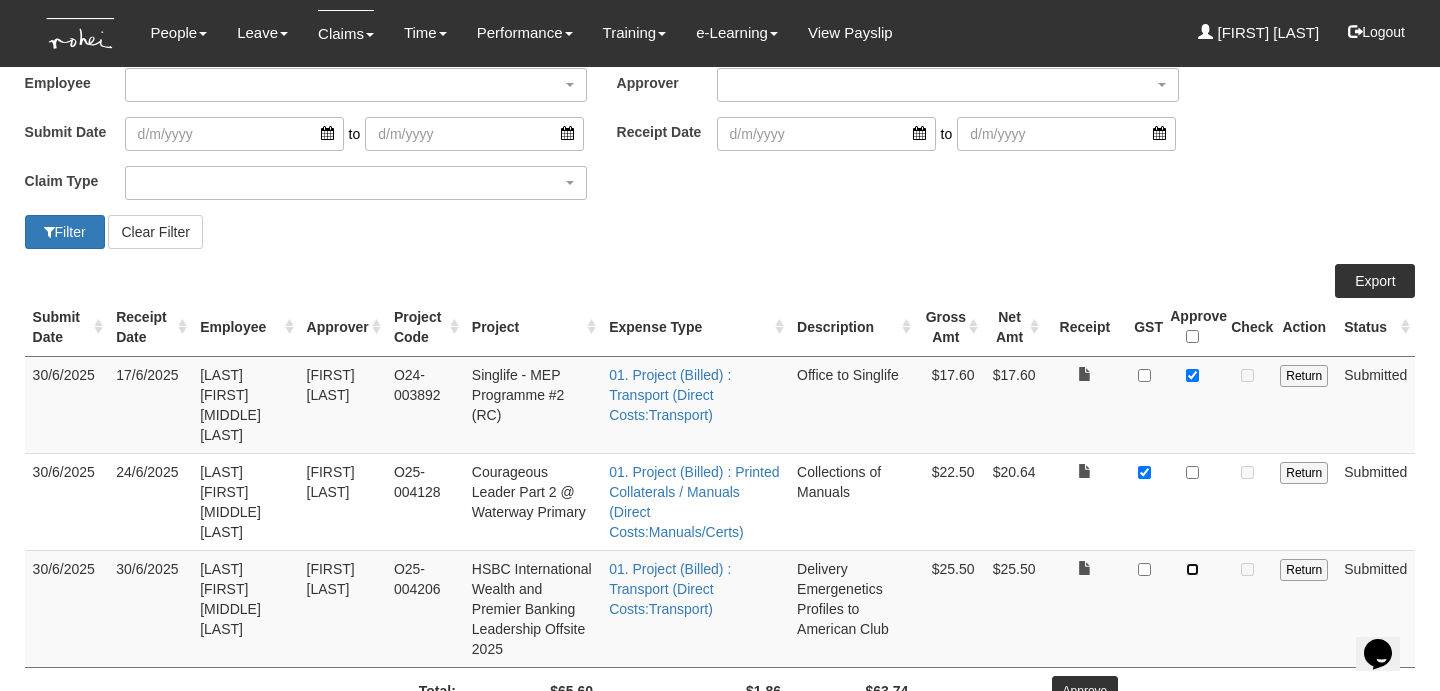 click at bounding box center (1192, 569) 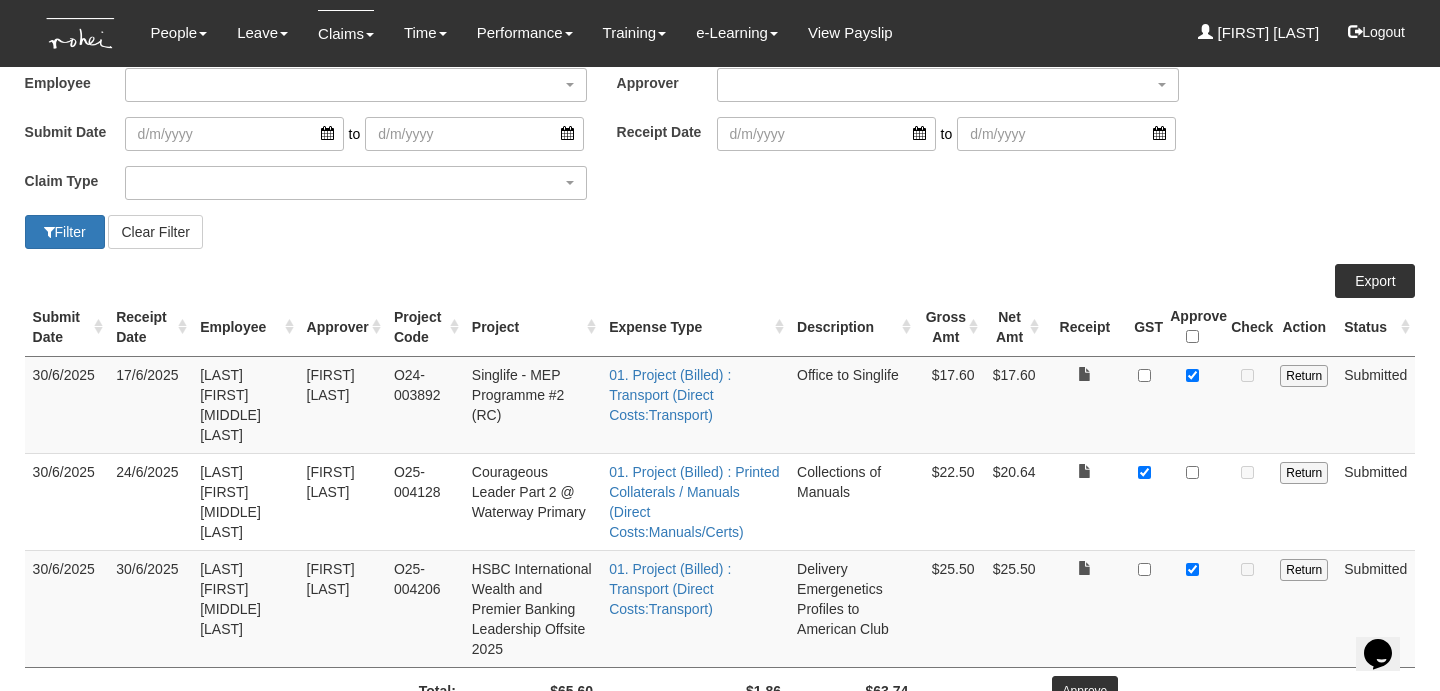click on "Approve" at bounding box center [1085, 690] 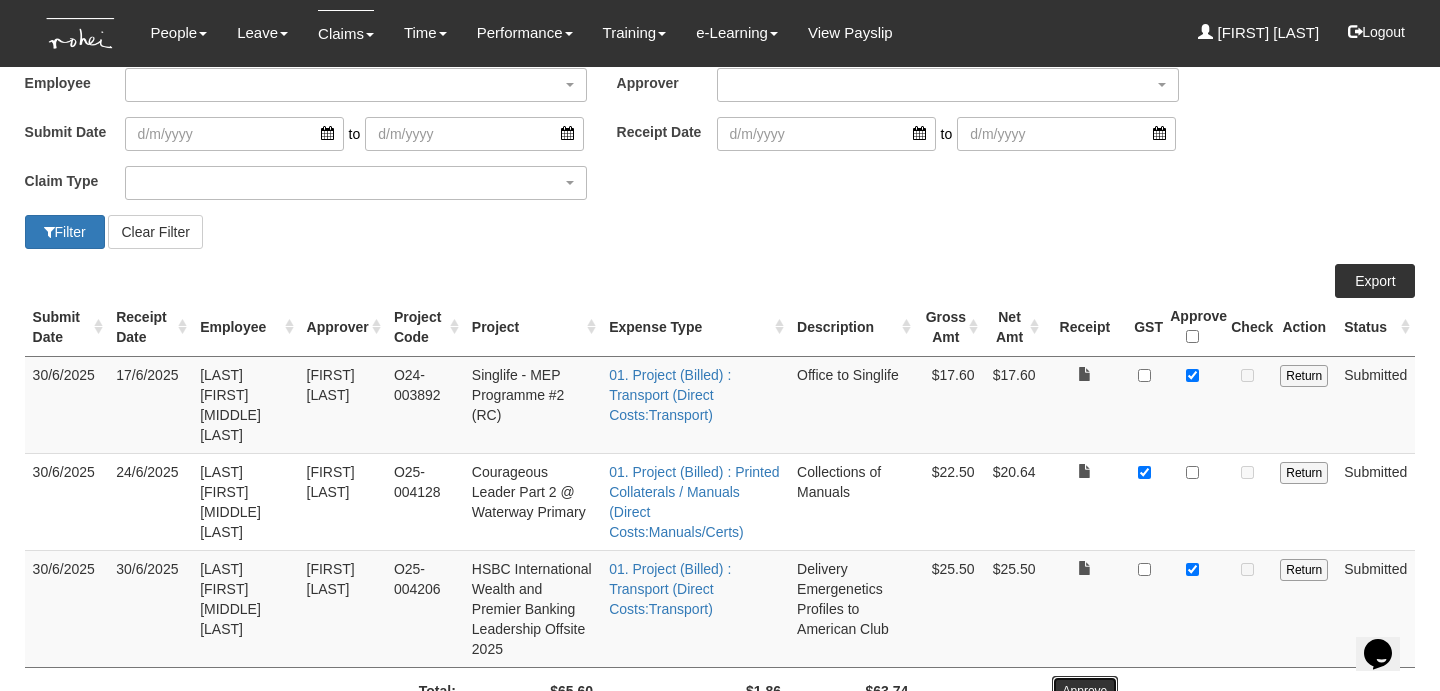 click on "Approve" at bounding box center (1085, 691) 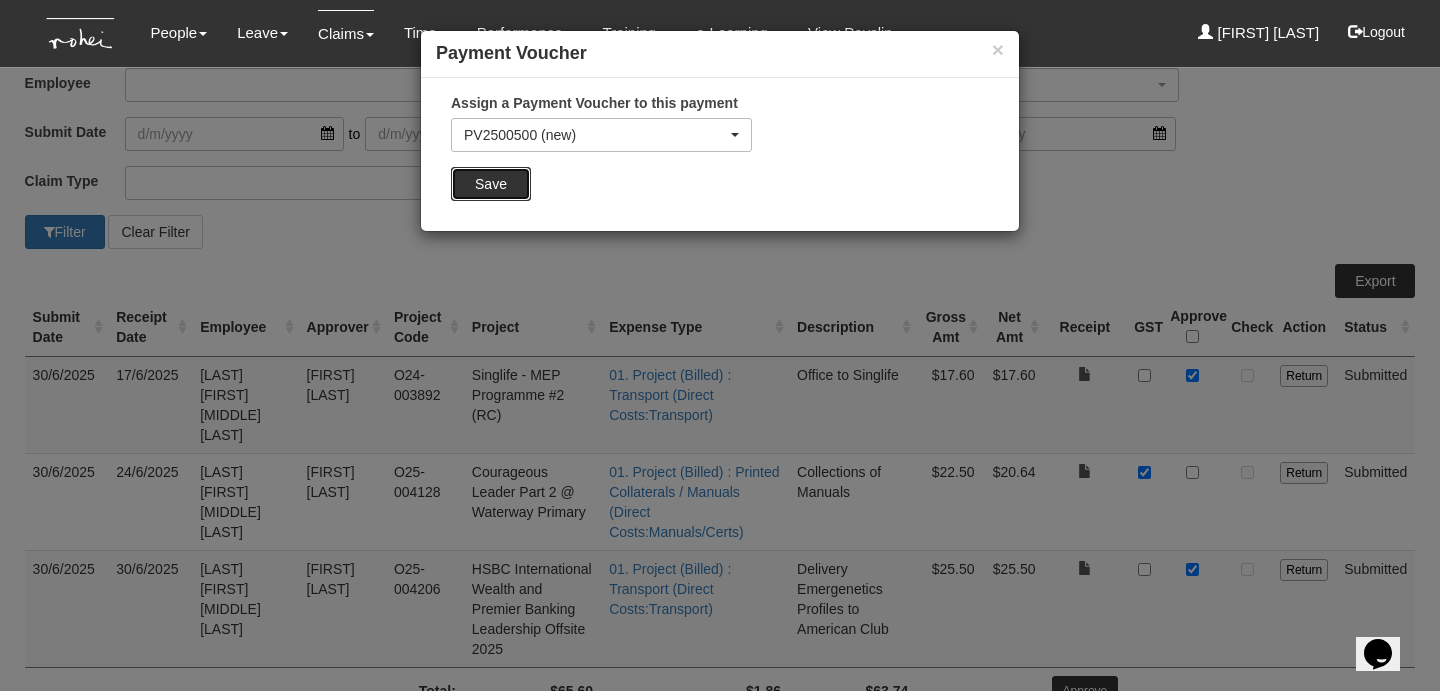 click on "Save" at bounding box center (491, 184) 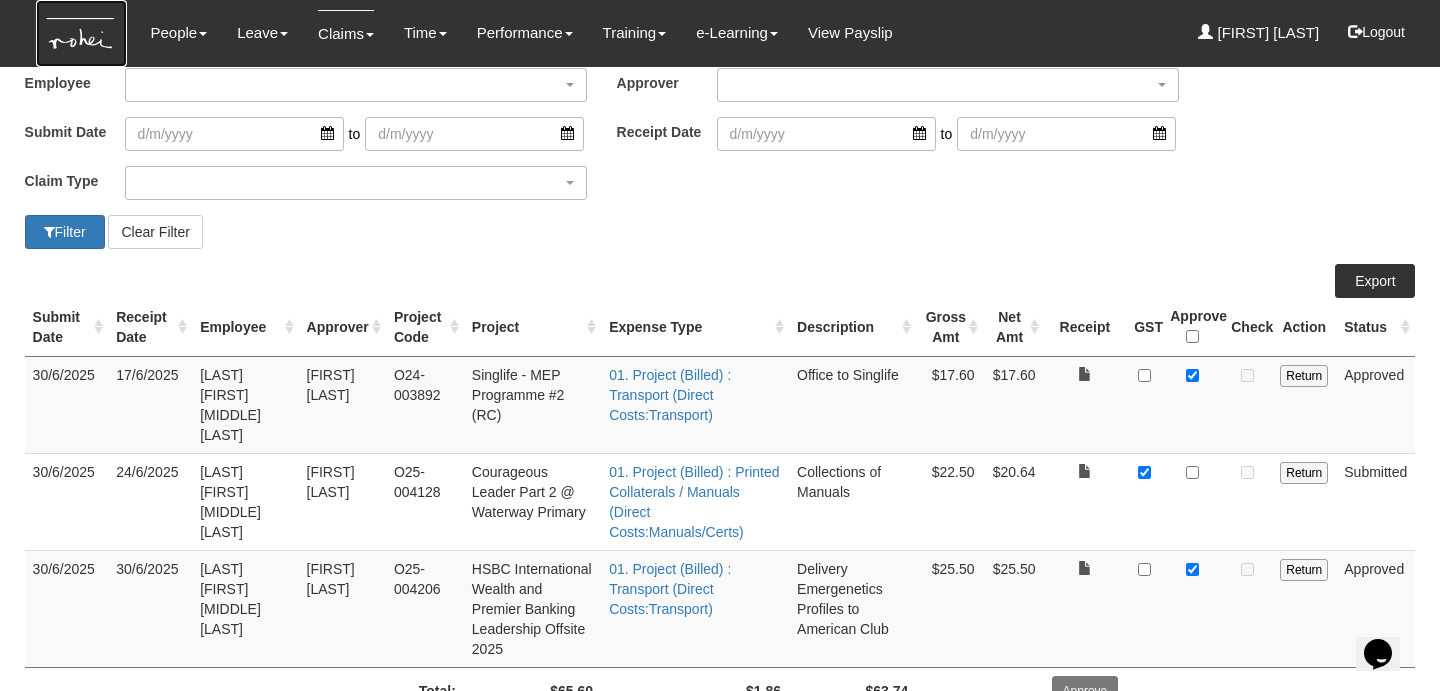 click at bounding box center [81, 33] 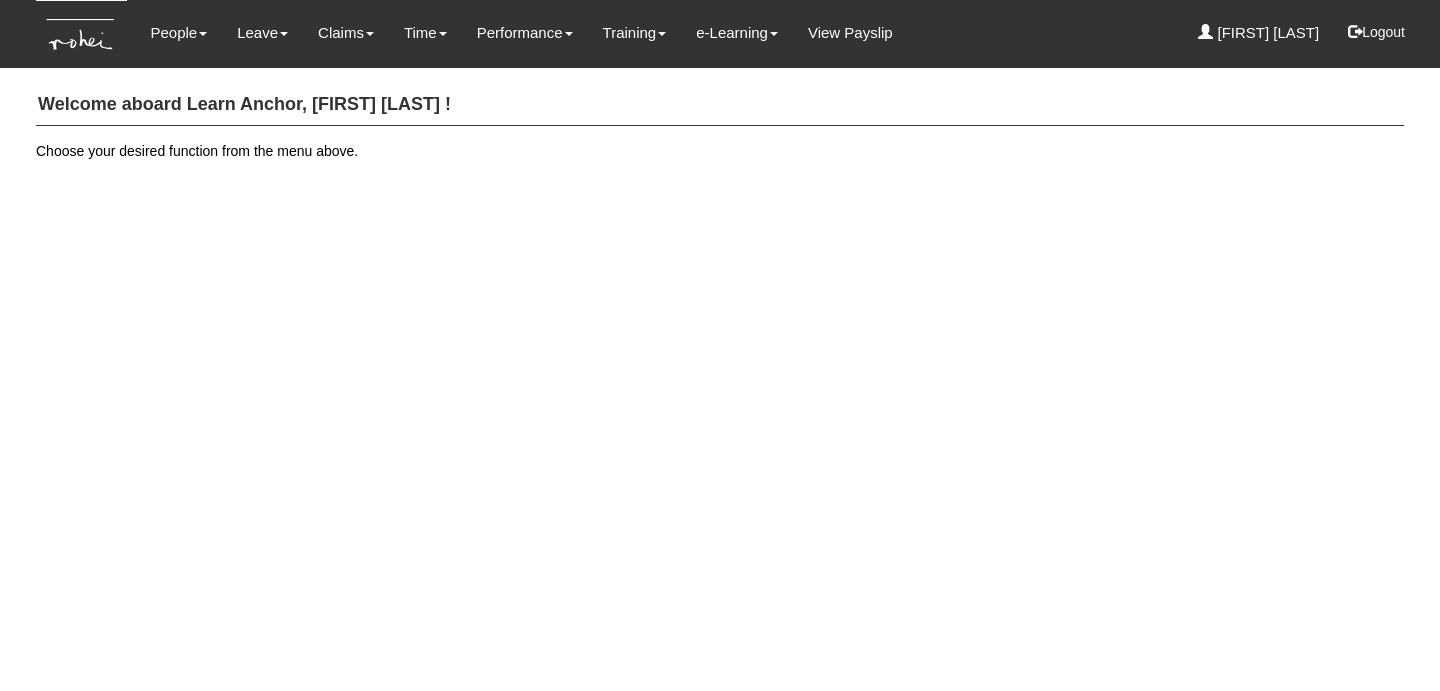 scroll, scrollTop: 0, scrollLeft: 0, axis: both 